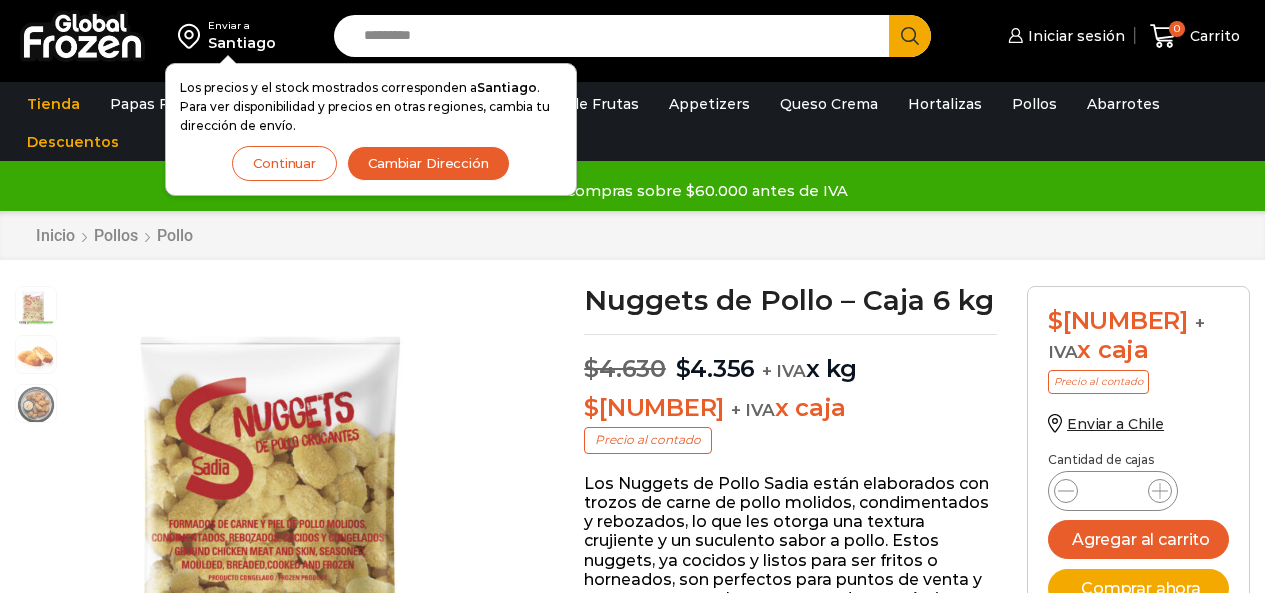 scroll, scrollTop: 1, scrollLeft: 0, axis: vertical 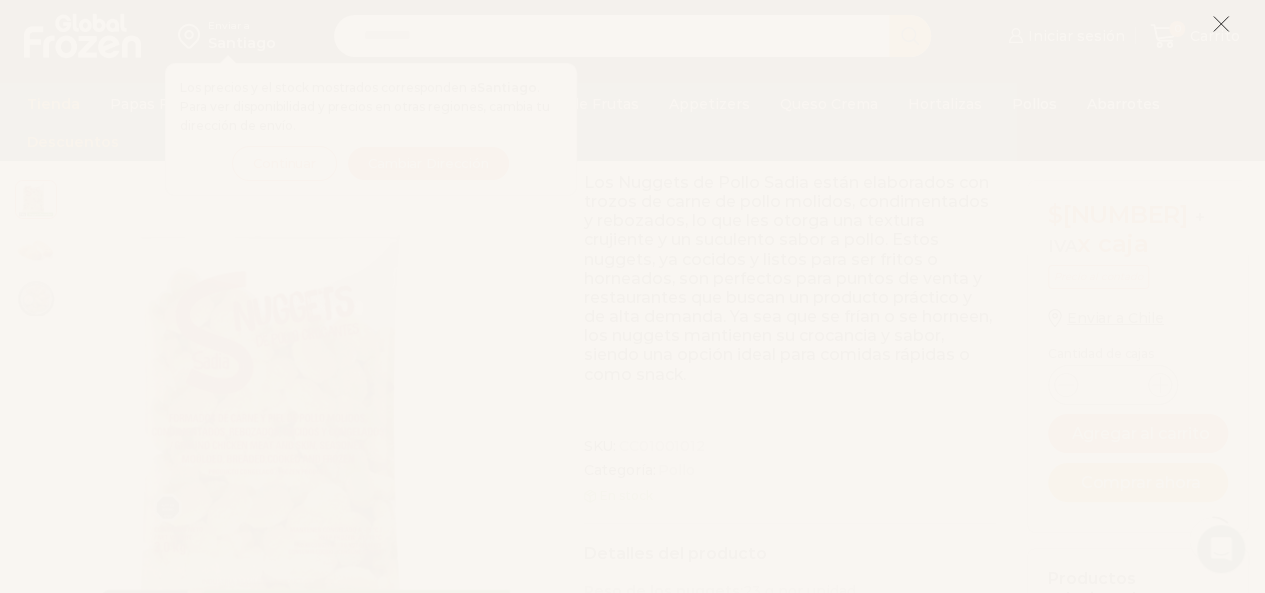 click 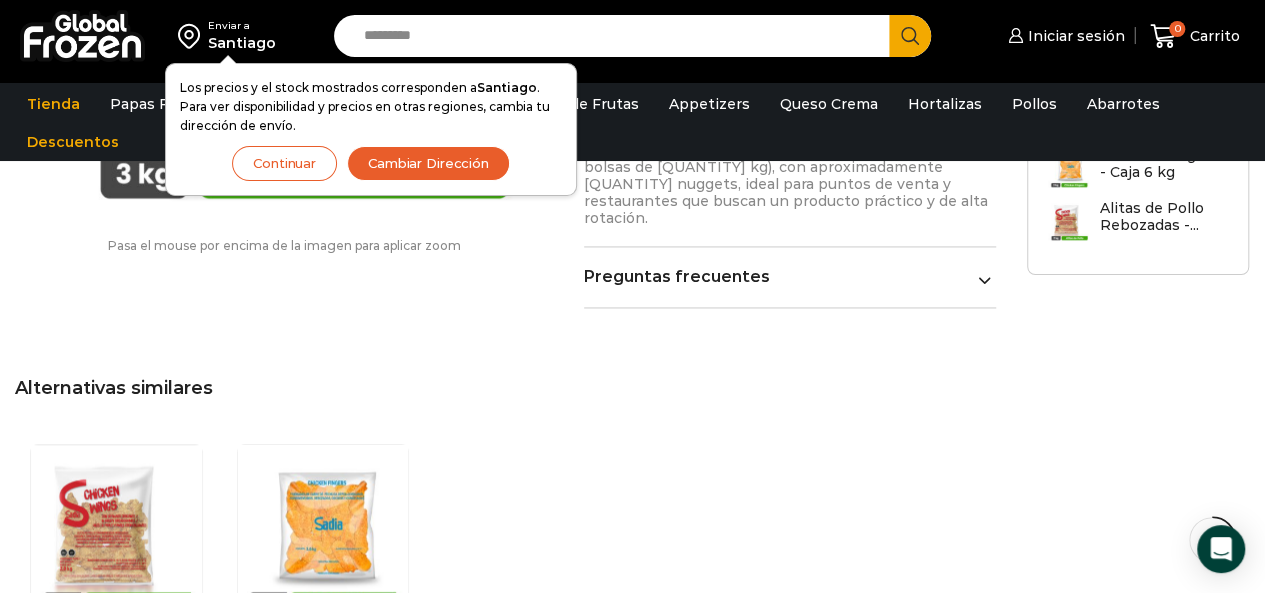 scroll, scrollTop: 1501, scrollLeft: 0, axis: vertical 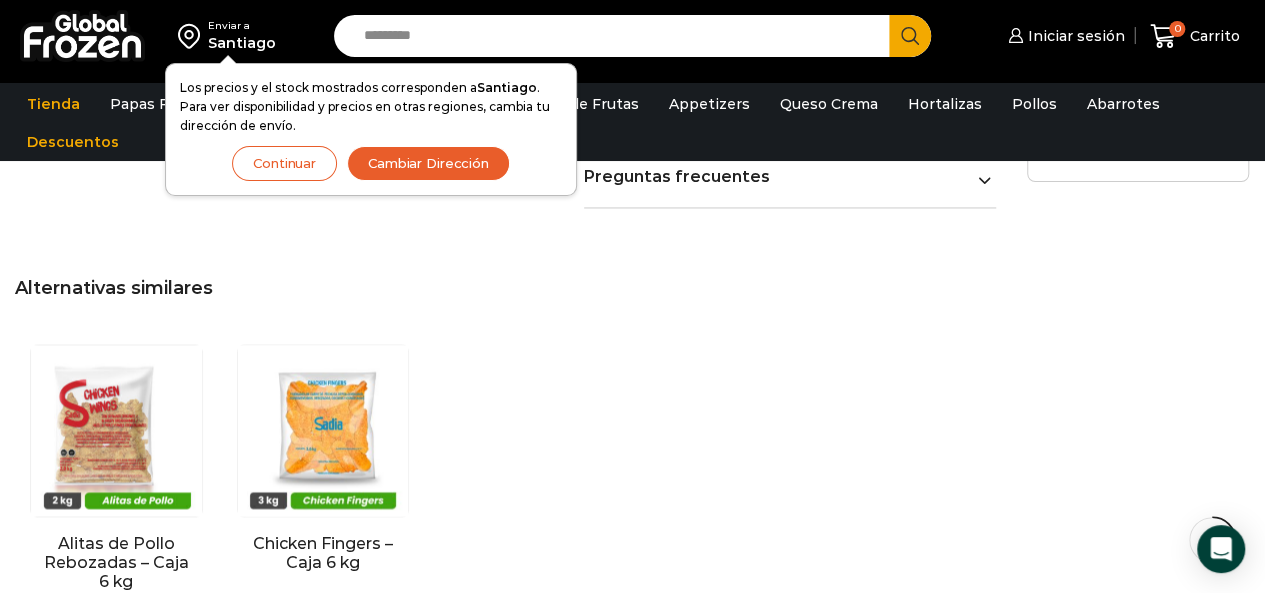 click on "Cambiar Dirección" at bounding box center (428, 163) 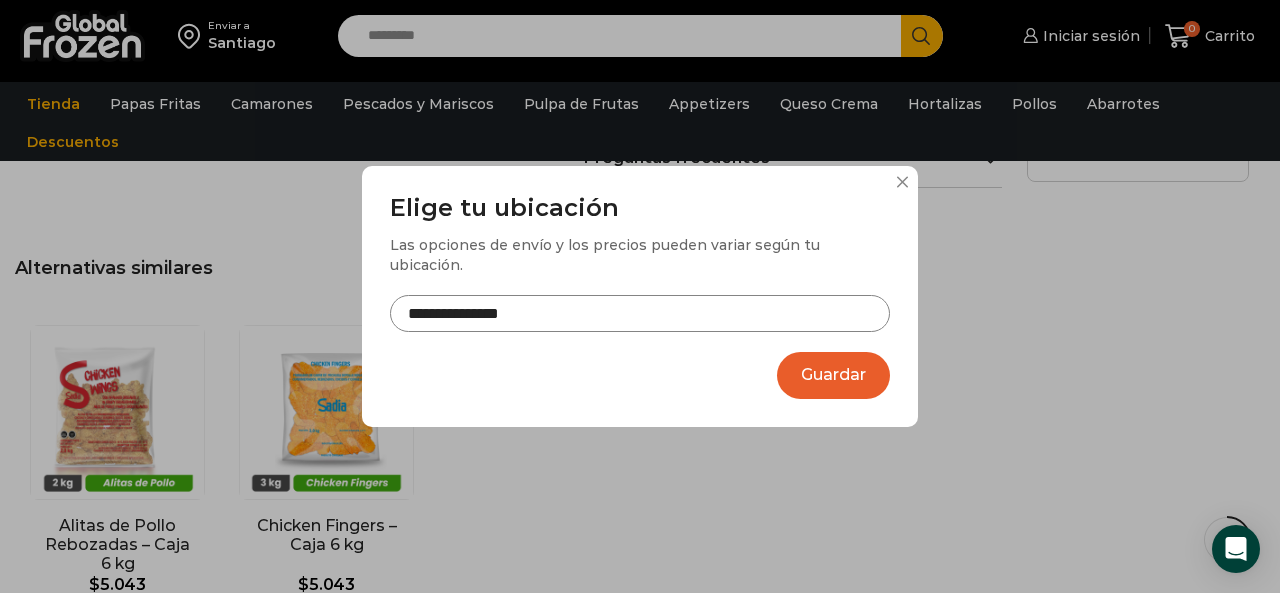 click on "**********" at bounding box center (640, 313) 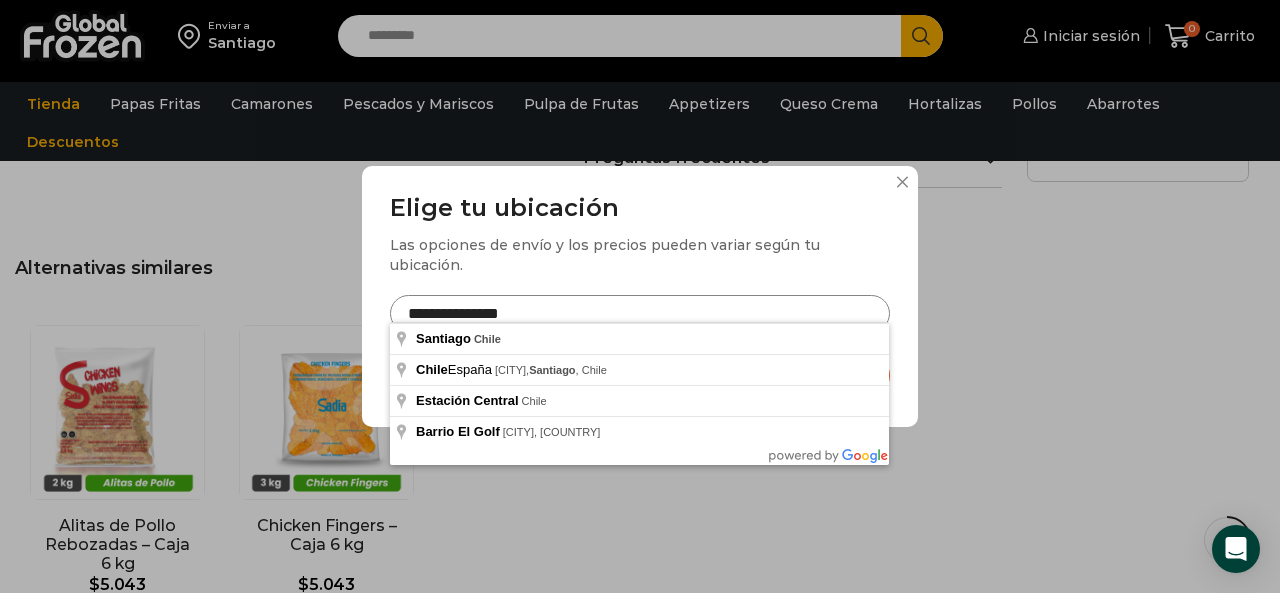 drag, startPoint x: 606, startPoint y: 306, endPoint x: 376, endPoint y: 265, distance: 233.62576 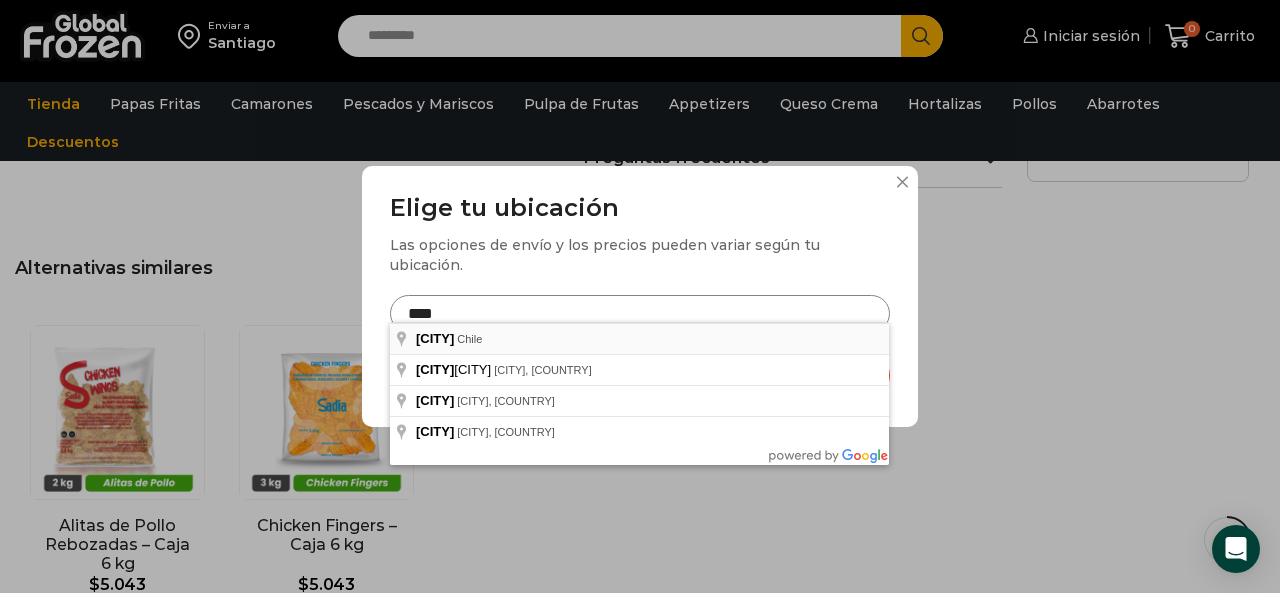 type on "**********" 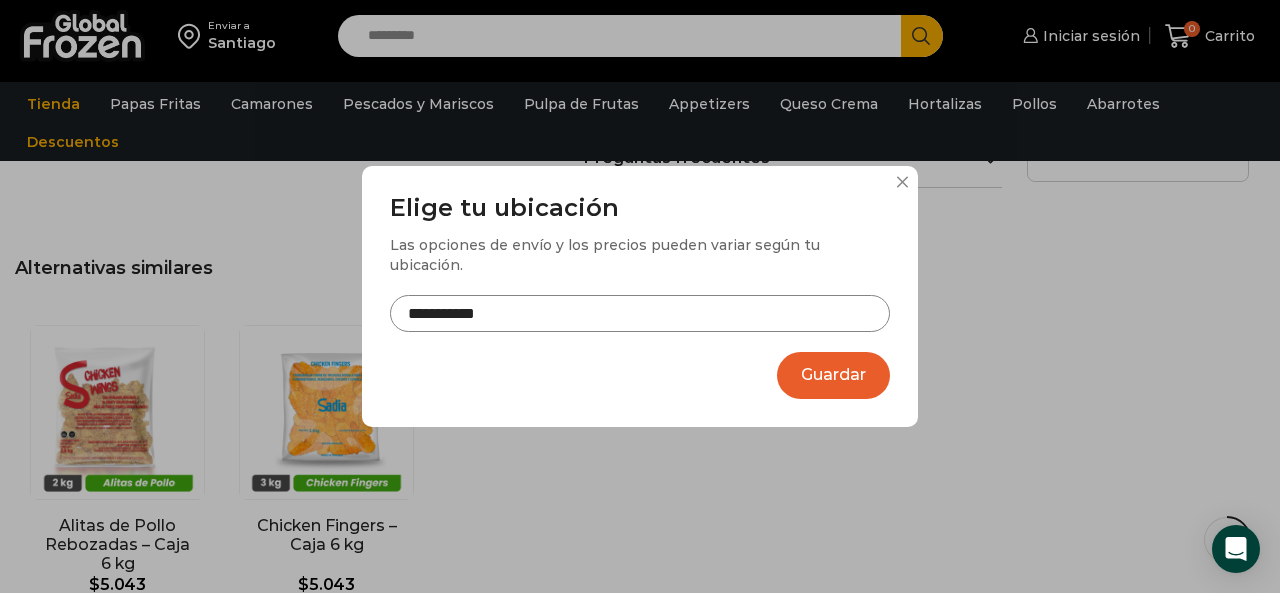 click on "**********" at bounding box center [640, 296] 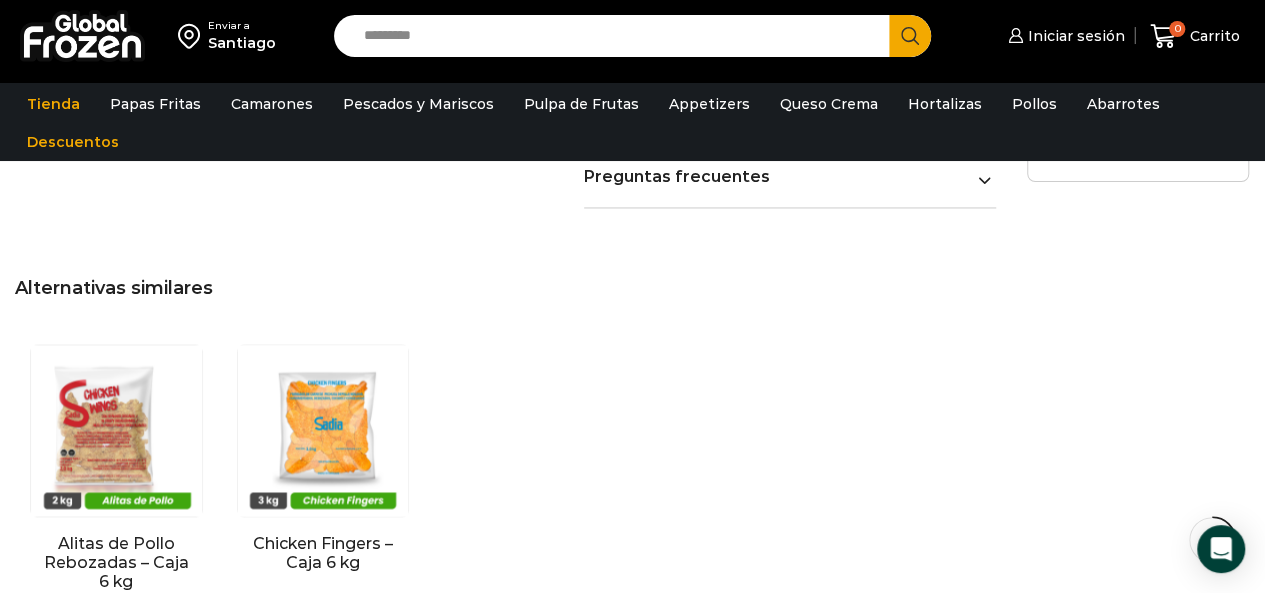 click on "En stock
Vista Rápida
Alitas de Pollo Rebozadas – Caja 6 kg
$ 5.043 Agregar al carrito
En stock" at bounding box center (632, 503) 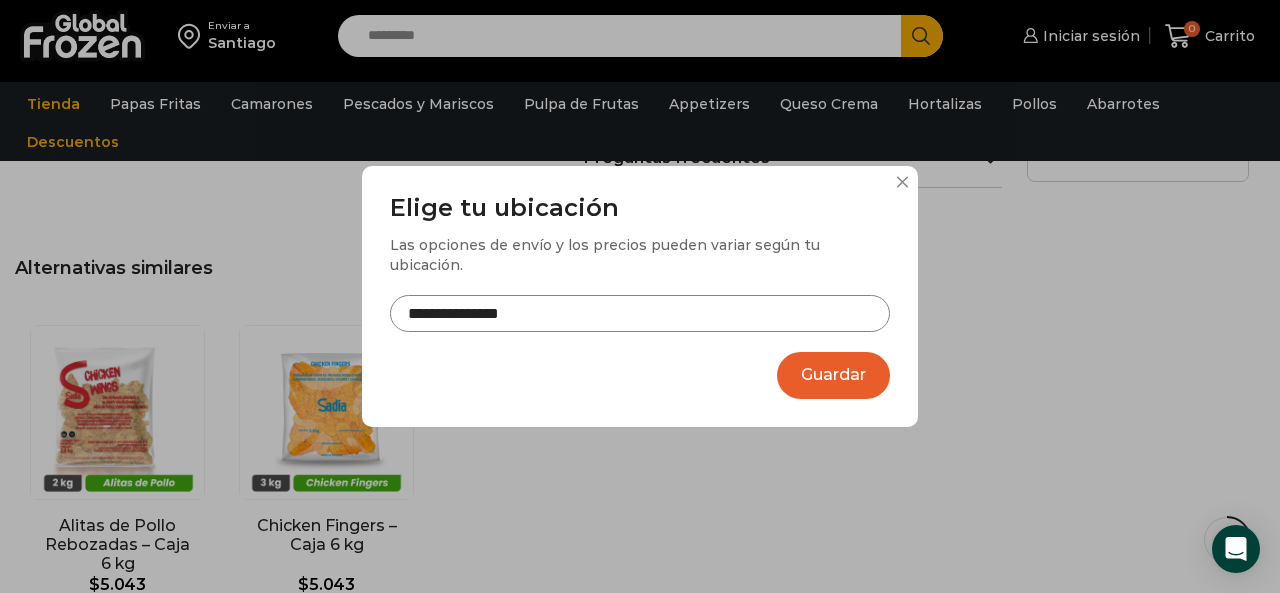 click on "**********" at bounding box center (640, 313) 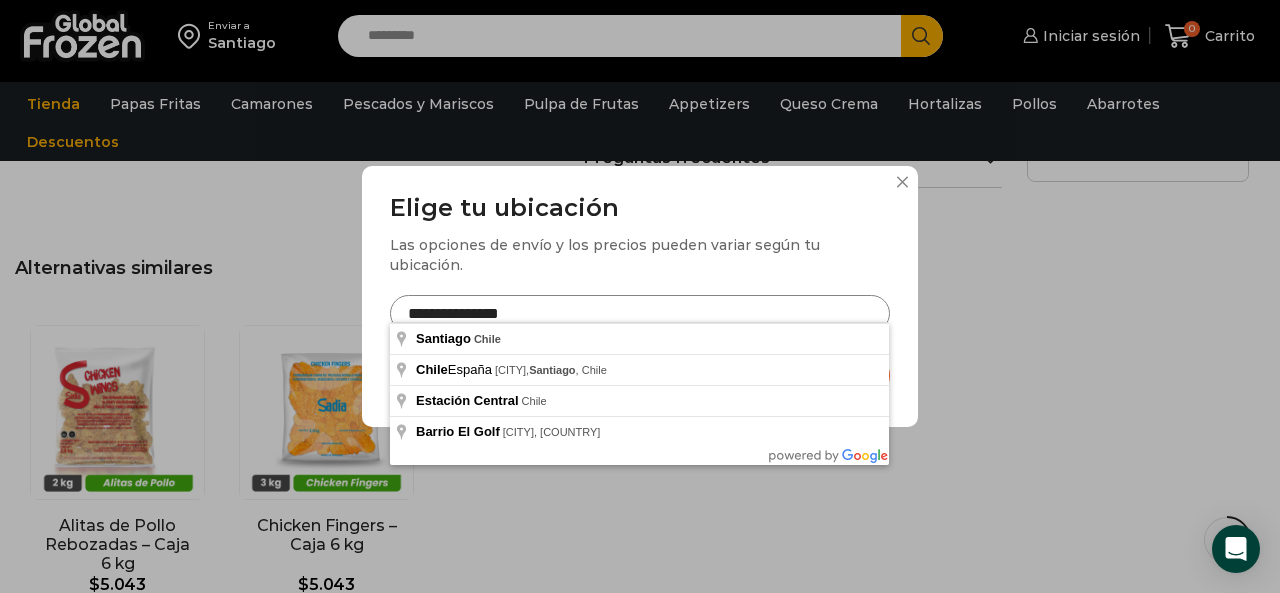 click on "**********" at bounding box center [640, 313] 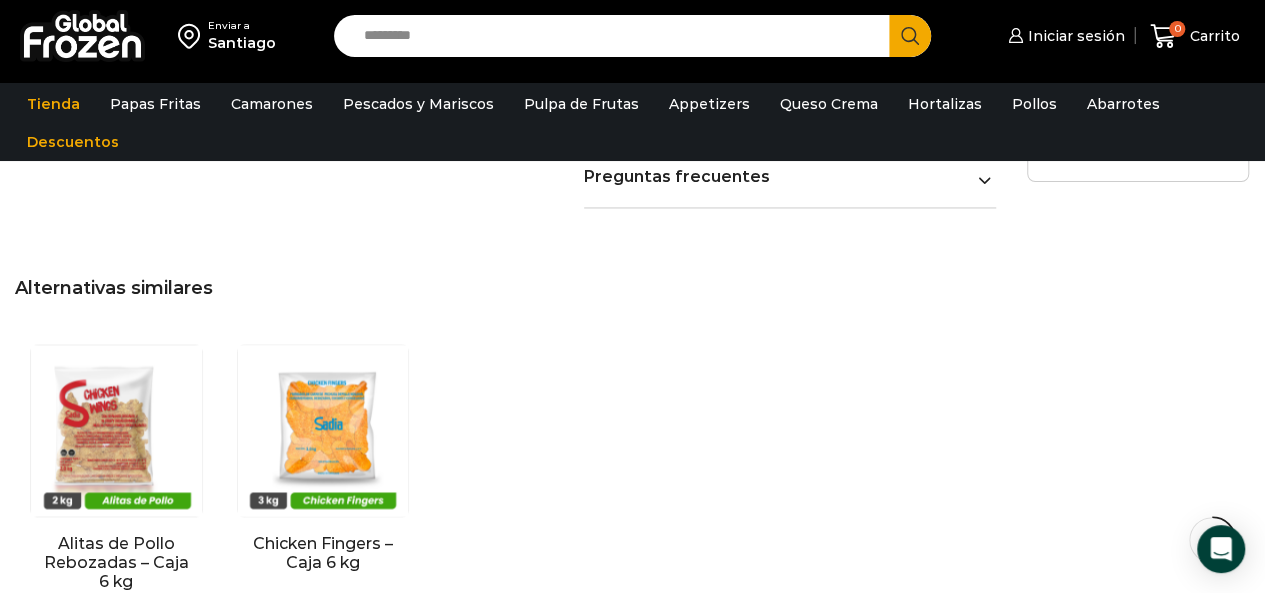 click on "Enviar a" at bounding box center [242, 26] 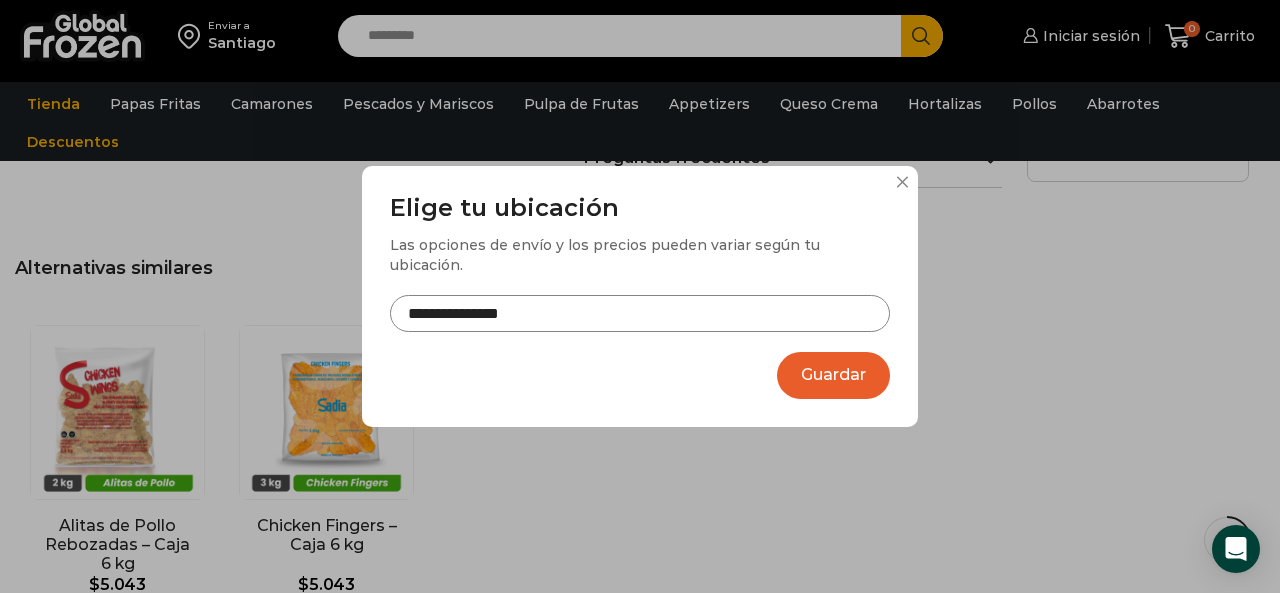 click on "**********" at bounding box center (640, 313) 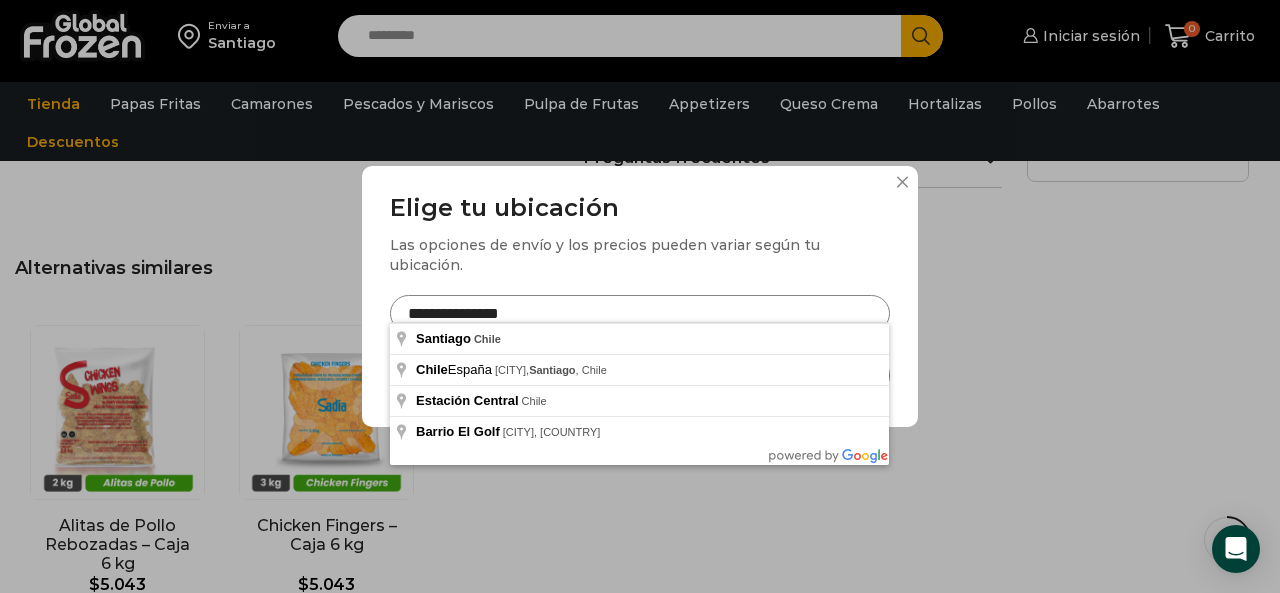 drag, startPoint x: 516, startPoint y: 302, endPoint x: 426, endPoint y: 303, distance: 90.005554 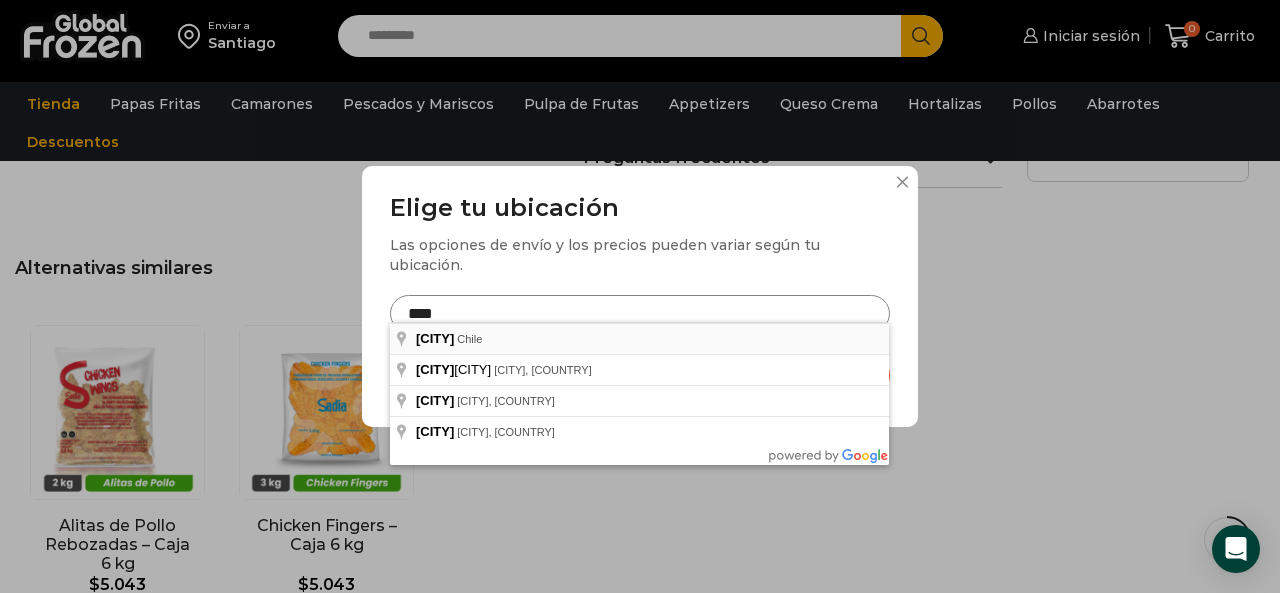 type on "**********" 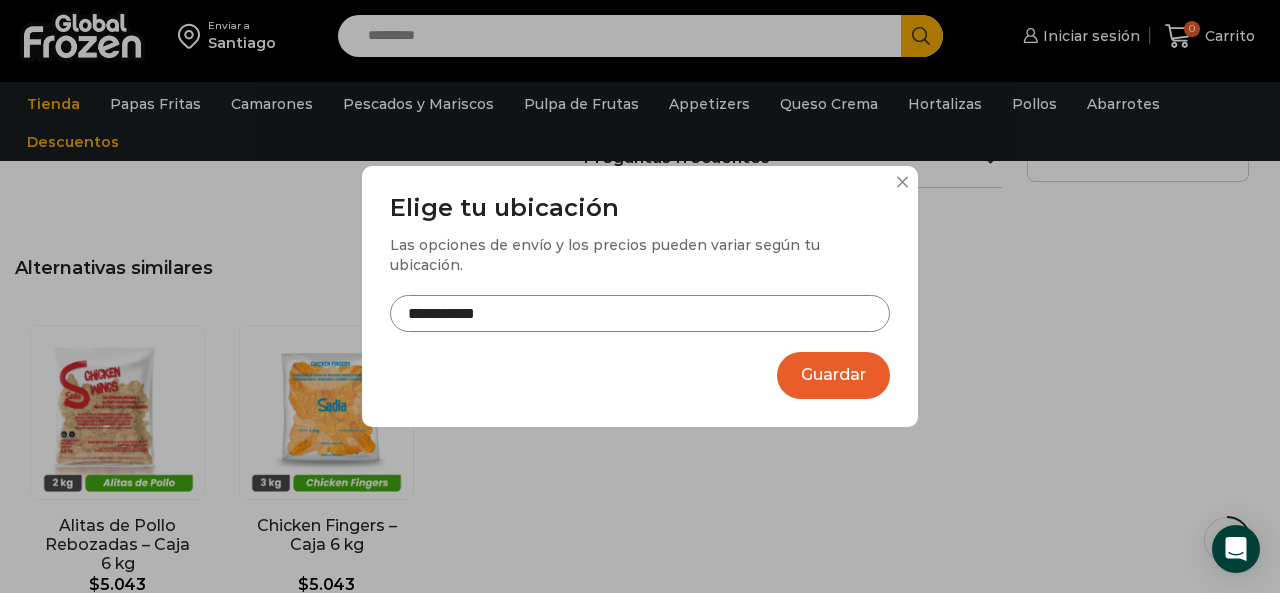click on "Guardar" at bounding box center [833, 375] 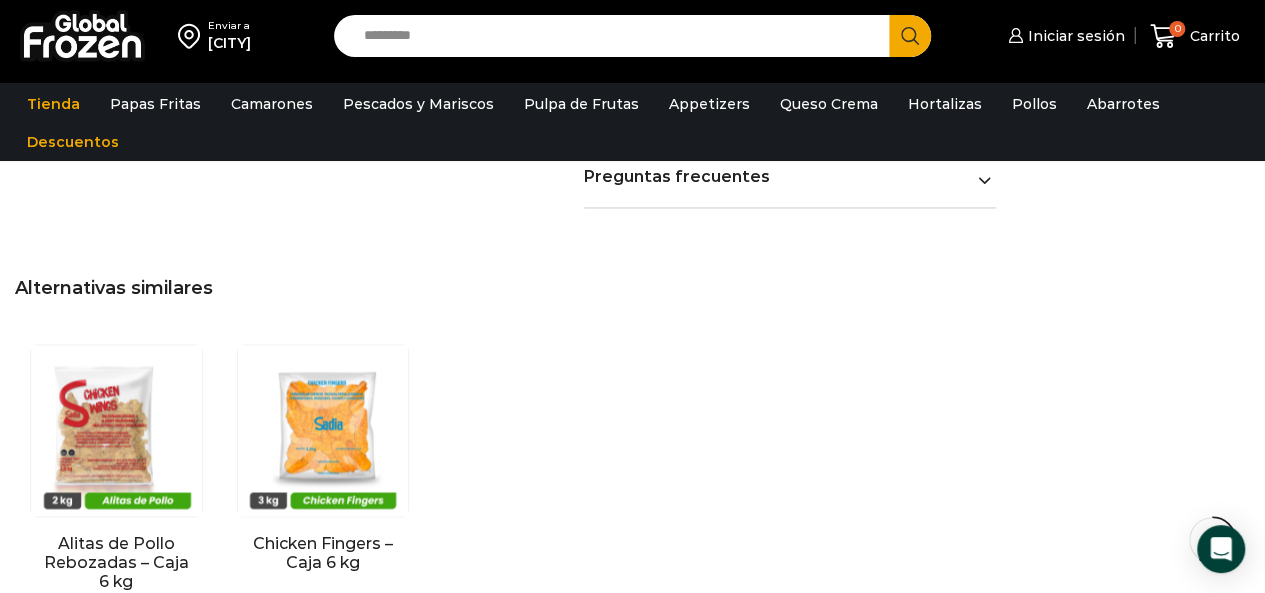 scroll, scrollTop: 1701, scrollLeft: 0, axis: vertical 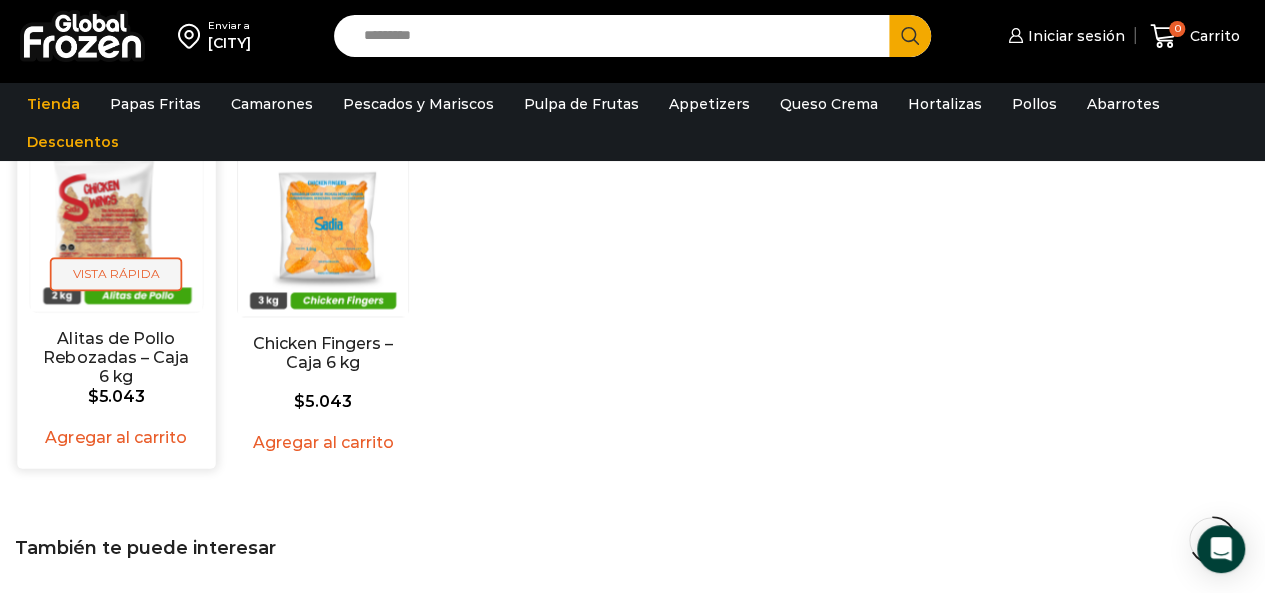 click on "Vista Rápida" at bounding box center [116, 273] 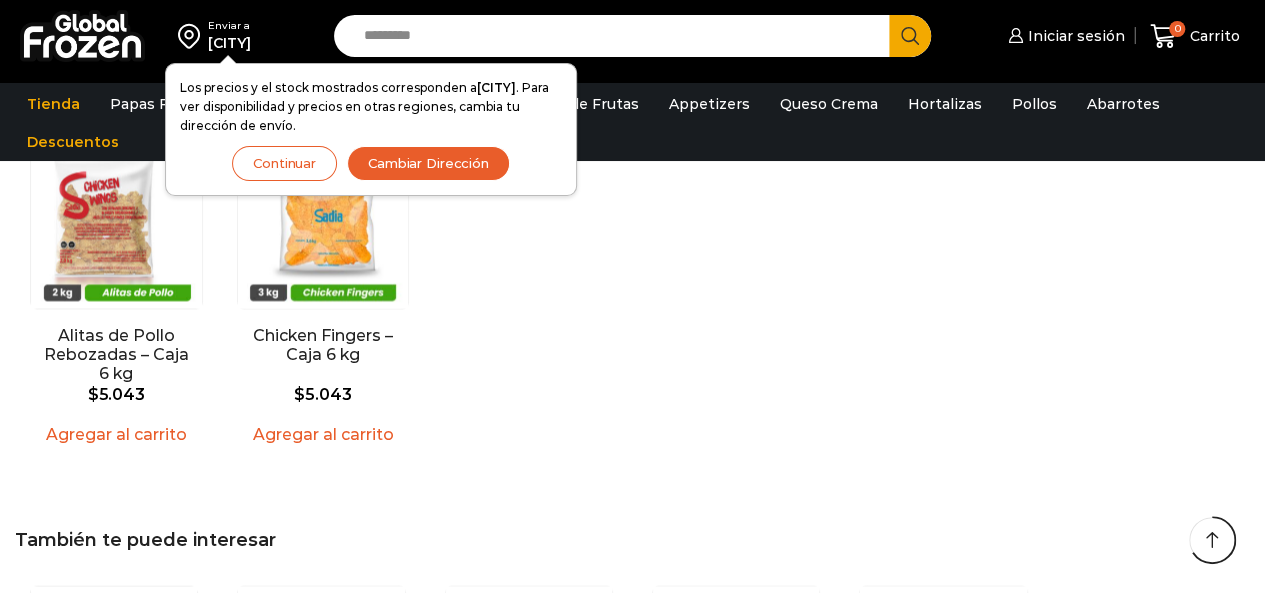 scroll, scrollTop: 1701, scrollLeft: 0, axis: vertical 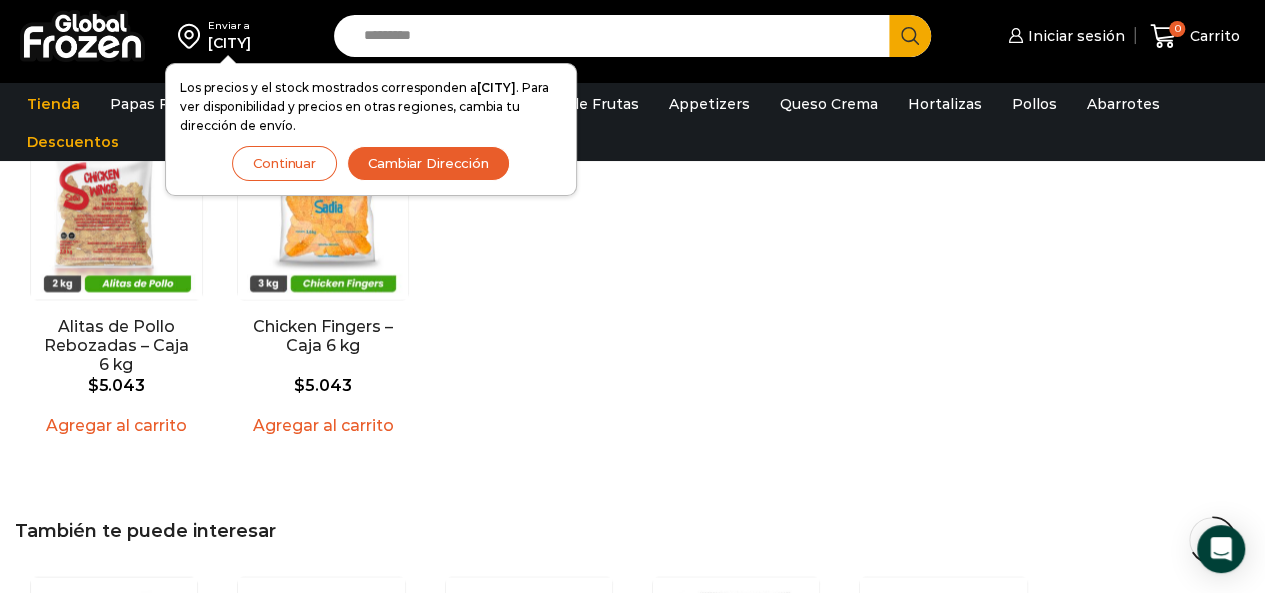 click on "Continuar" at bounding box center [284, 163] 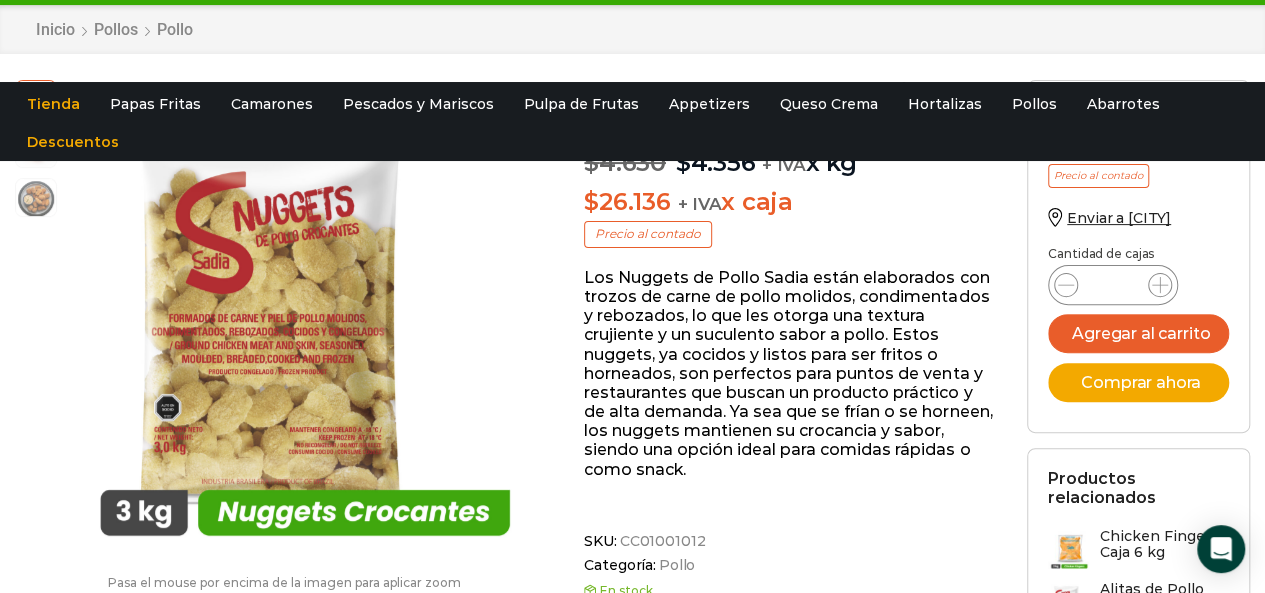 scroll, scrollTop: 0, scrollLeft: 0, axis: both 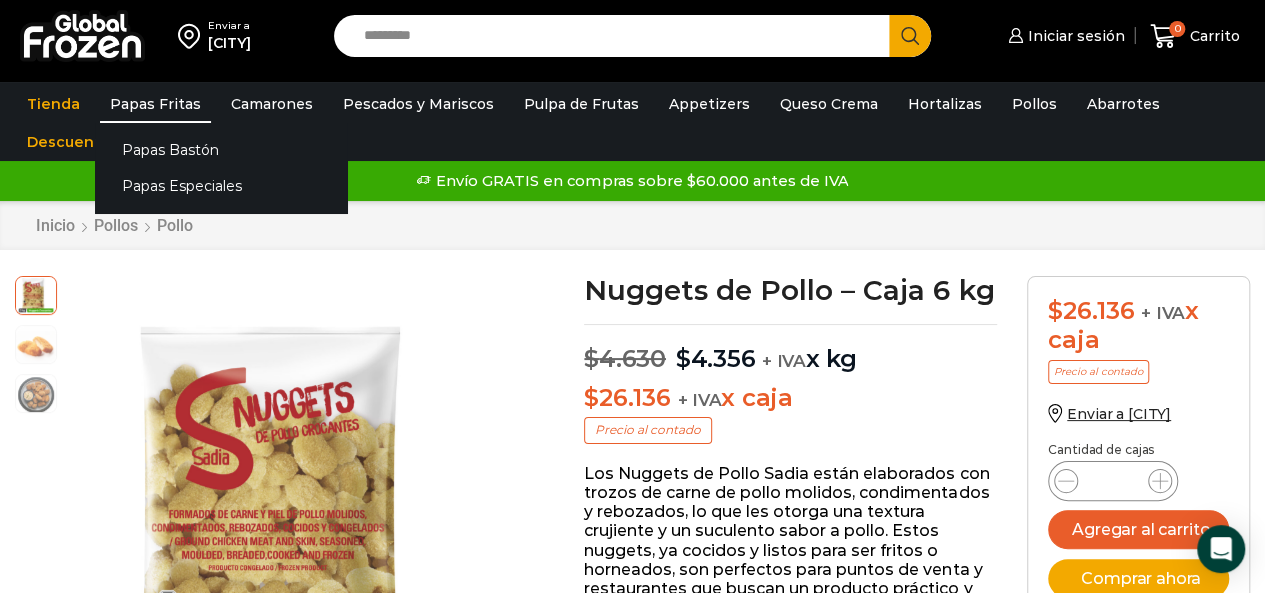 click on "Papas Fritas" at bounding box center [155, 104] 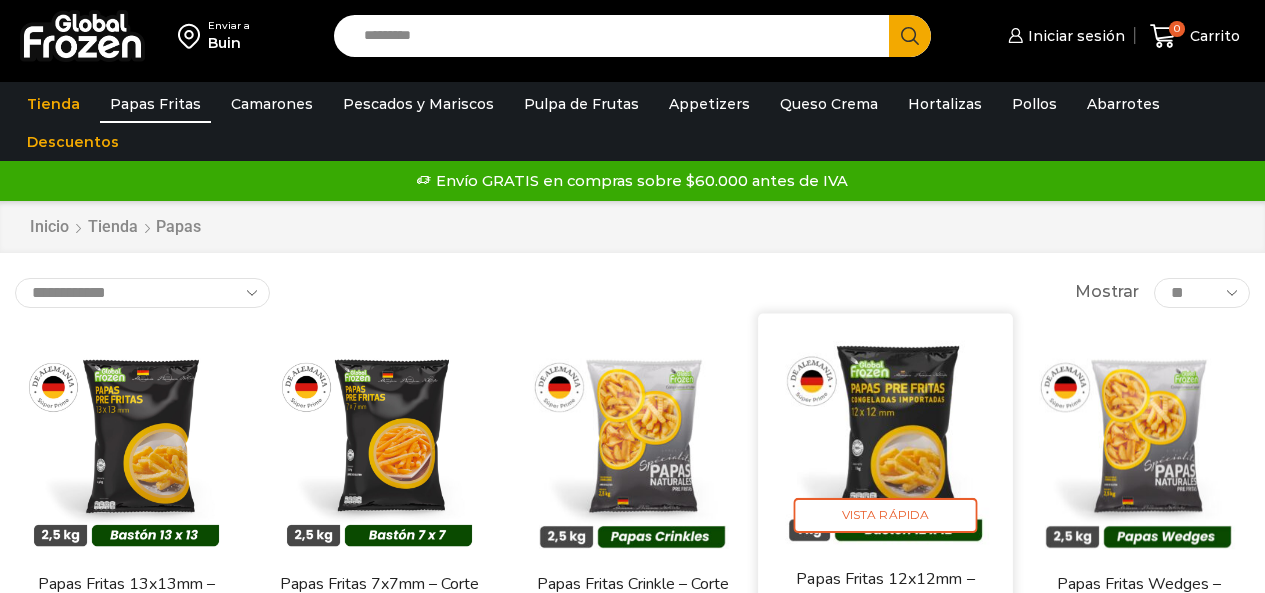 scroll, scrollTop: 0, scrollLeft: 0, axis: both 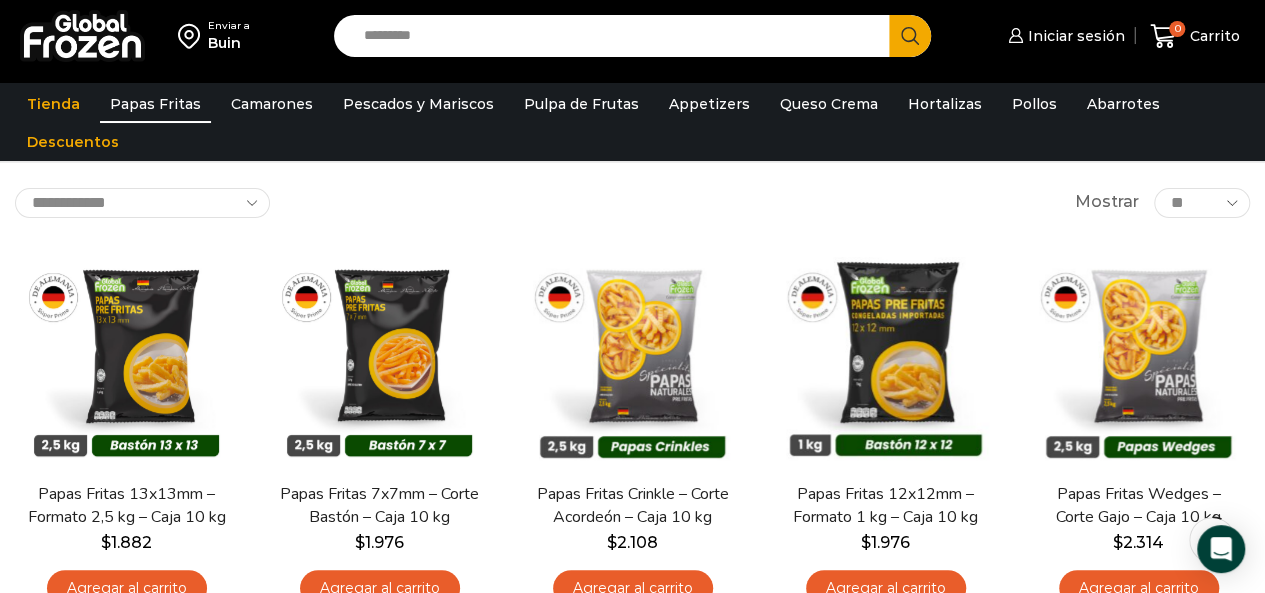 click on "Search input" at bounding box center (617, 36) 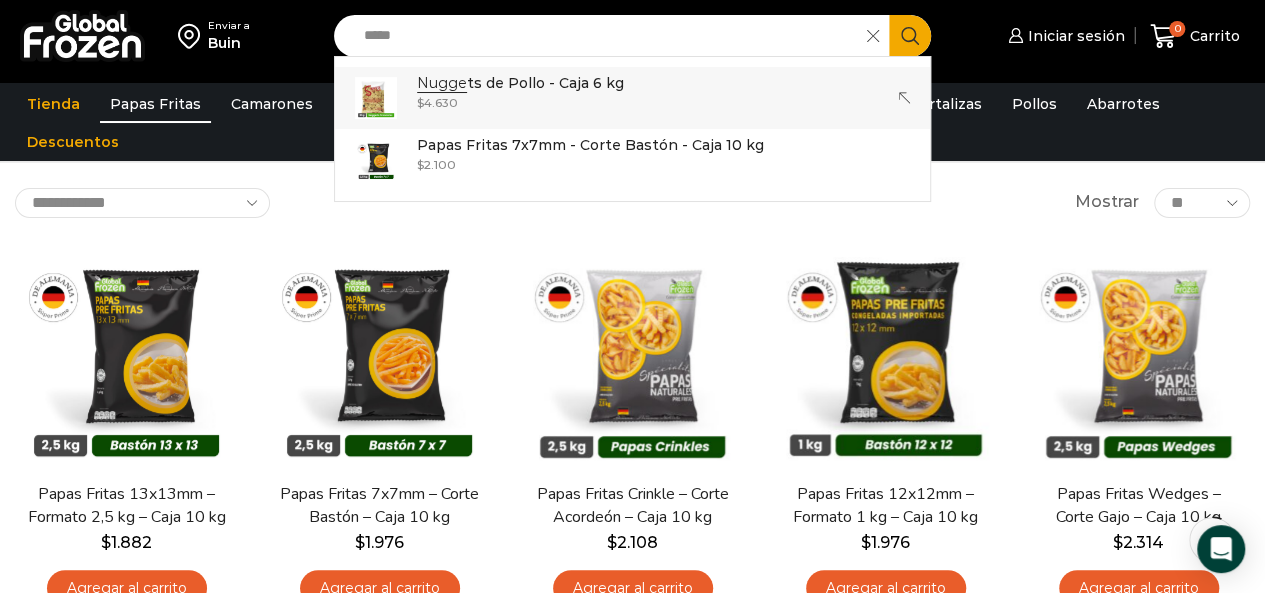 click on "Nugge ts de Pollo - Caja 6 kg
In stock
$ 4.630" at bounding box center [633, 98] 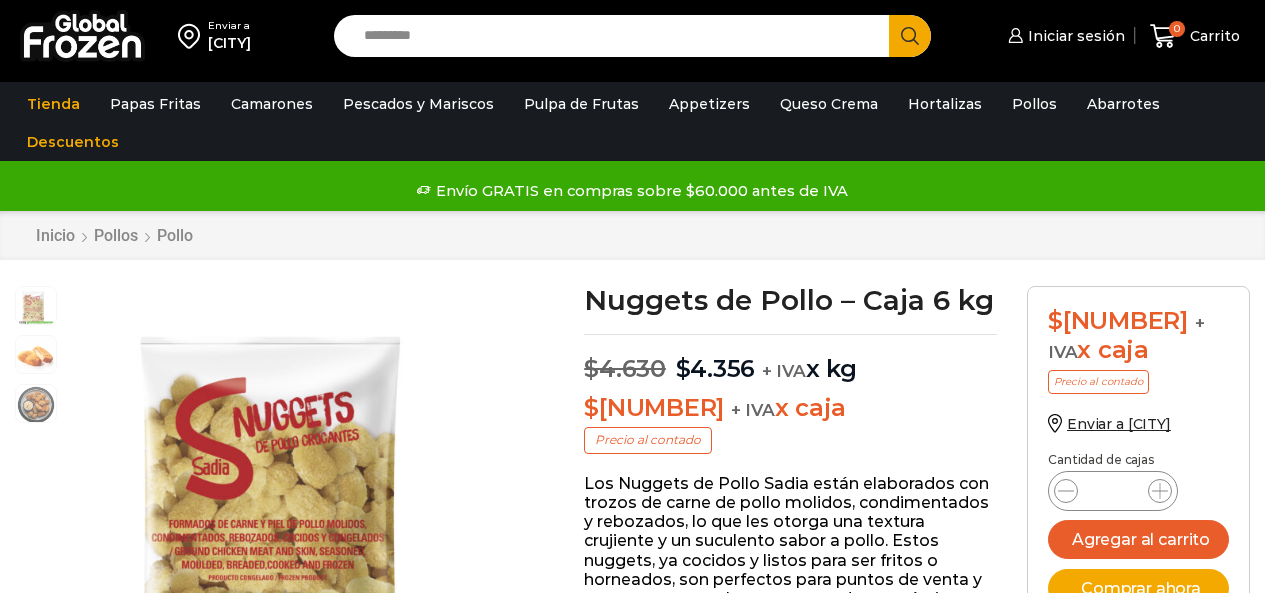 scroll, scrollTop: 1, scrollLeft: 0, axis: vertical 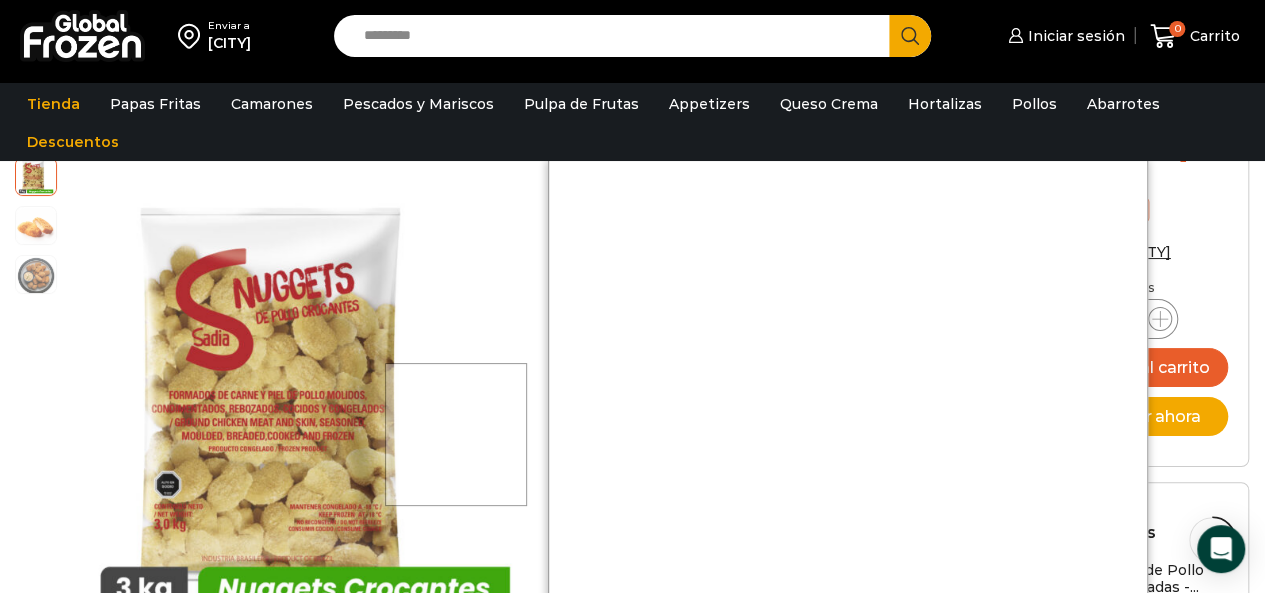 click at bounding box center [456, 434] 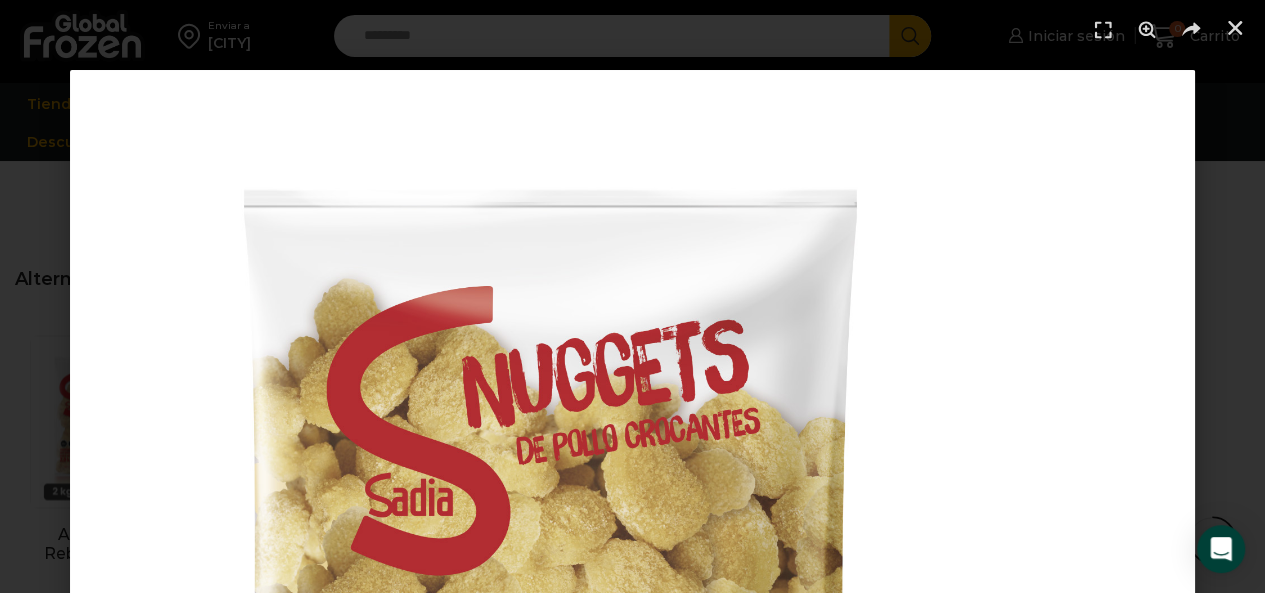 scroll, scrollTop: 2591, scrollLeft: 0, axis: vertical 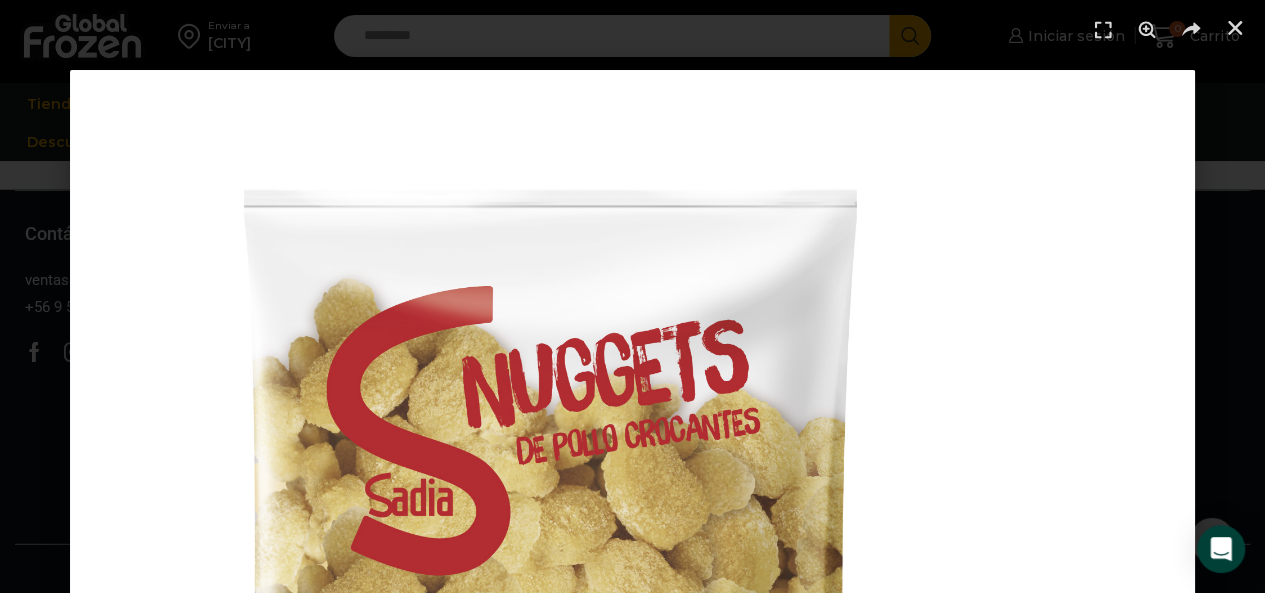 click at bounding box center [632, 632] 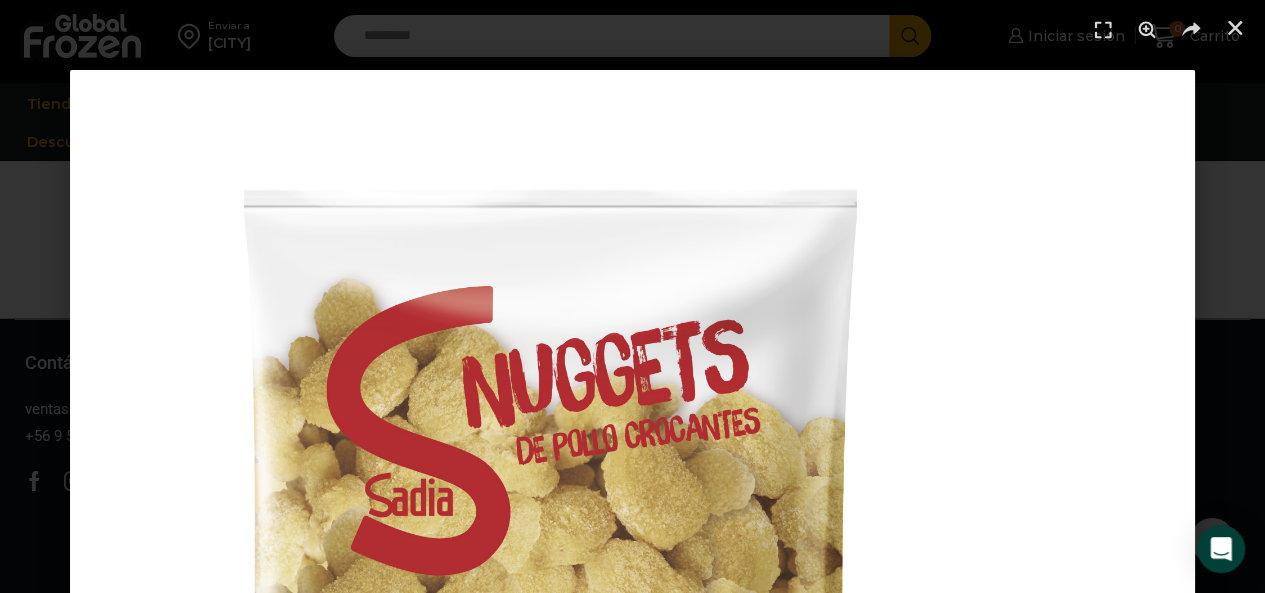 scroll, scrollTop: 2591, scrollLeft: 0, axis: vertical 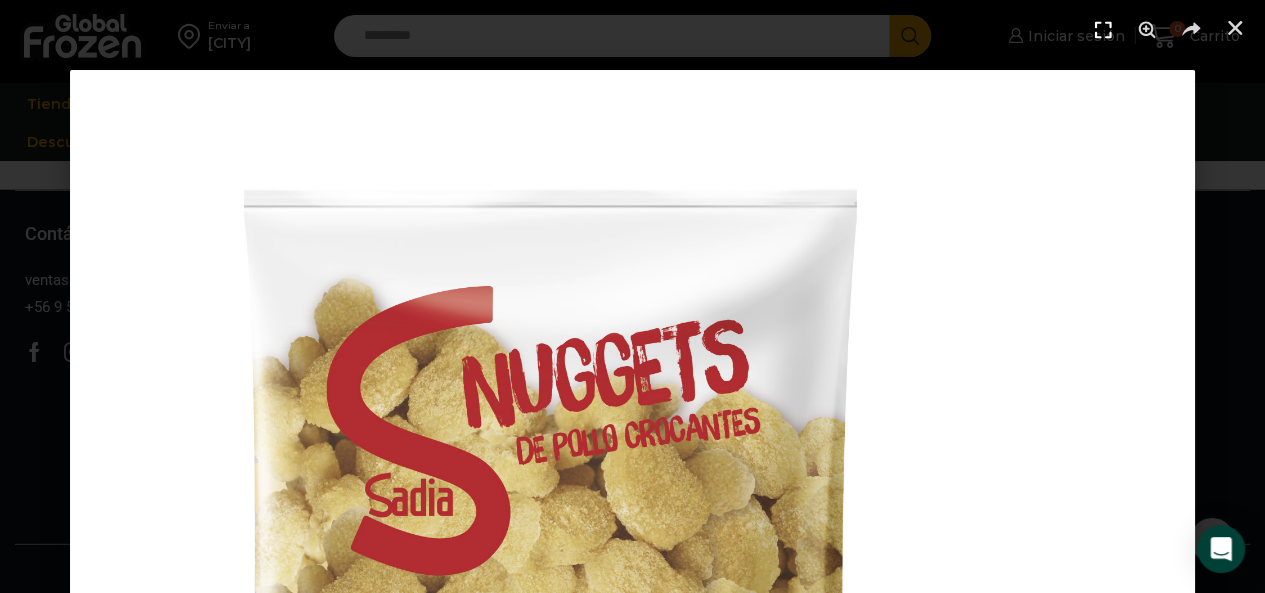 click 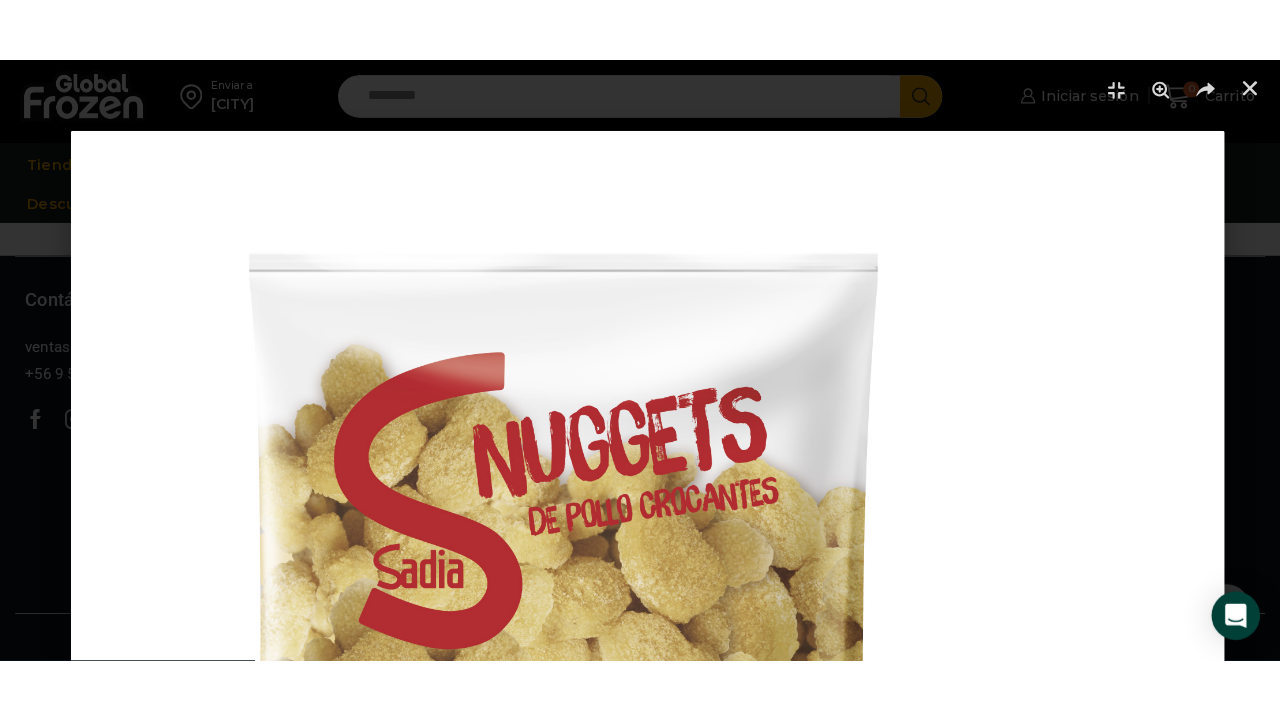 scroll, scrollTop: 2469, scrollLeft: 0, axis: vertical 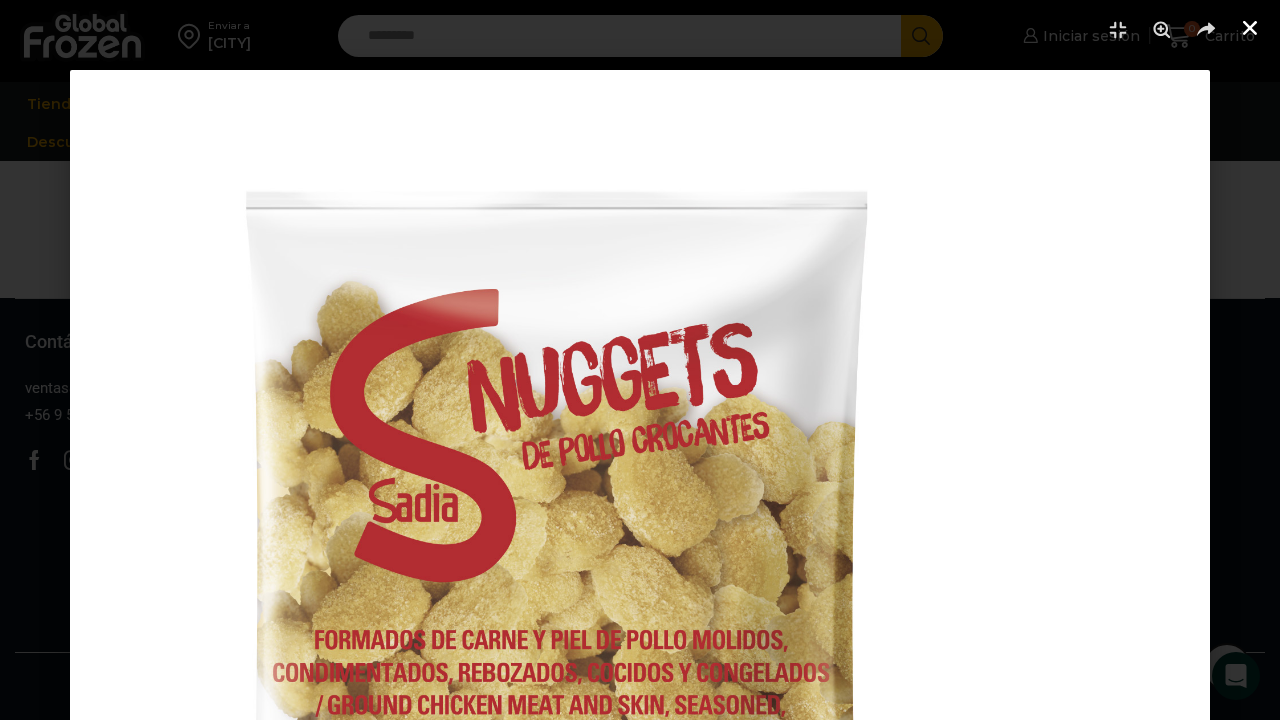 click 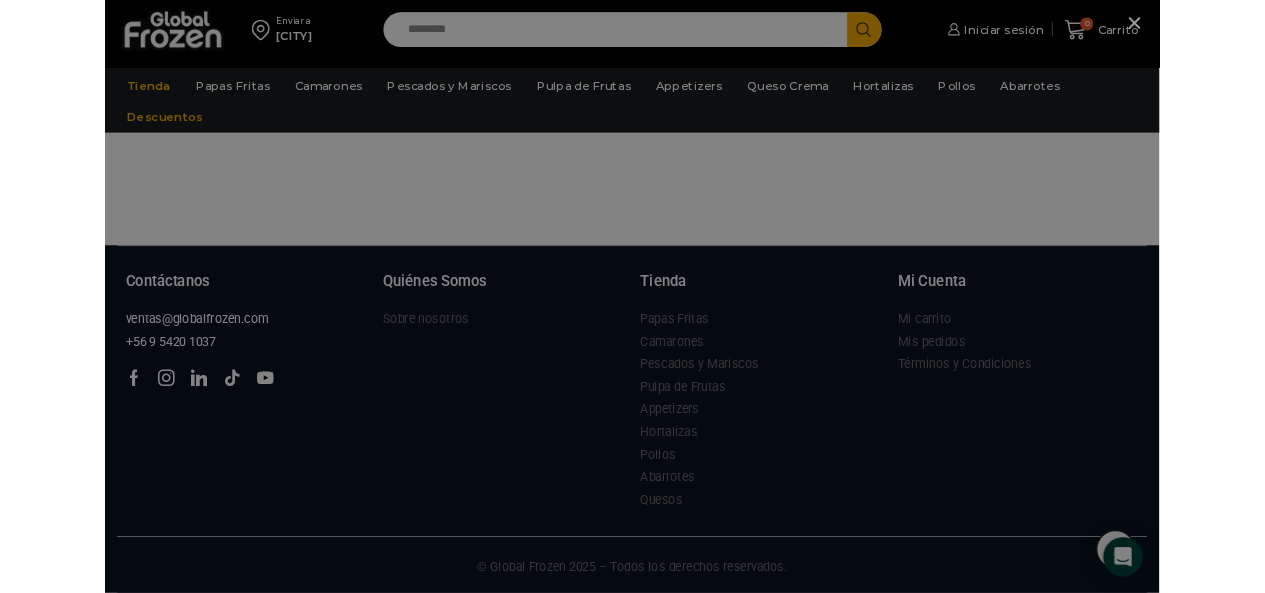 scroll, scrollTop: 2466, scrollLeft: 0, axis: vertical 